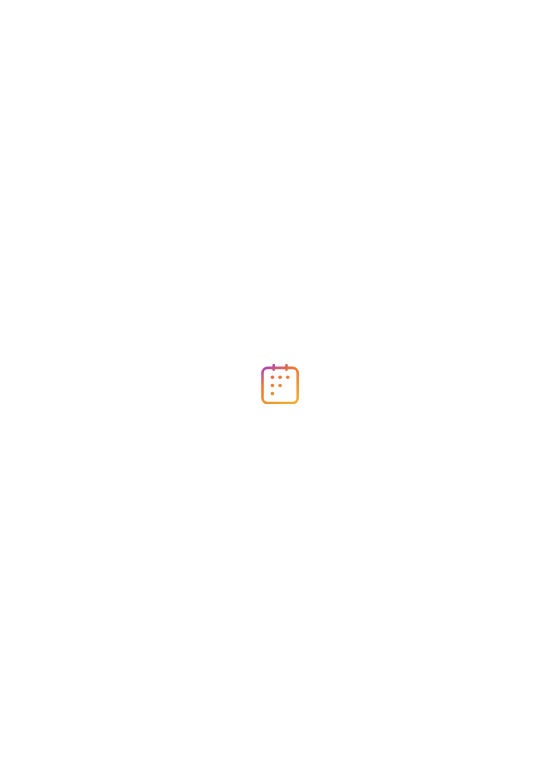 scroll, scrollTop: 0, scrollLeft: 0, axis: both 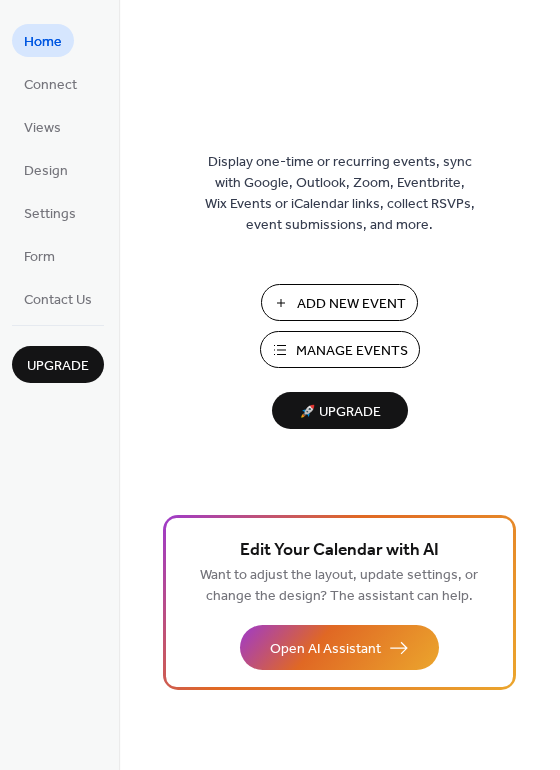 click on "Add New Event" at bounding box center (351, 304) 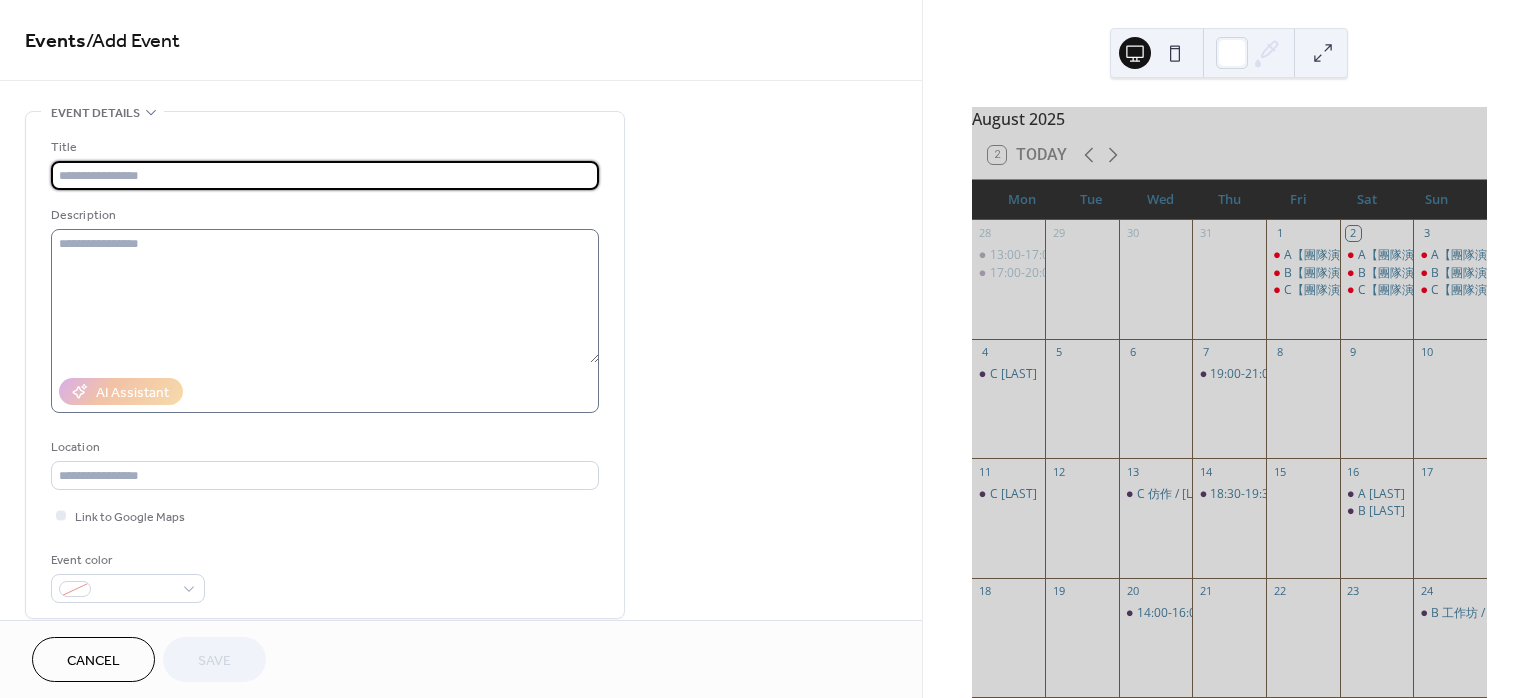 scroll, scrollTop: 0, scrollLeft: 0, axis: both 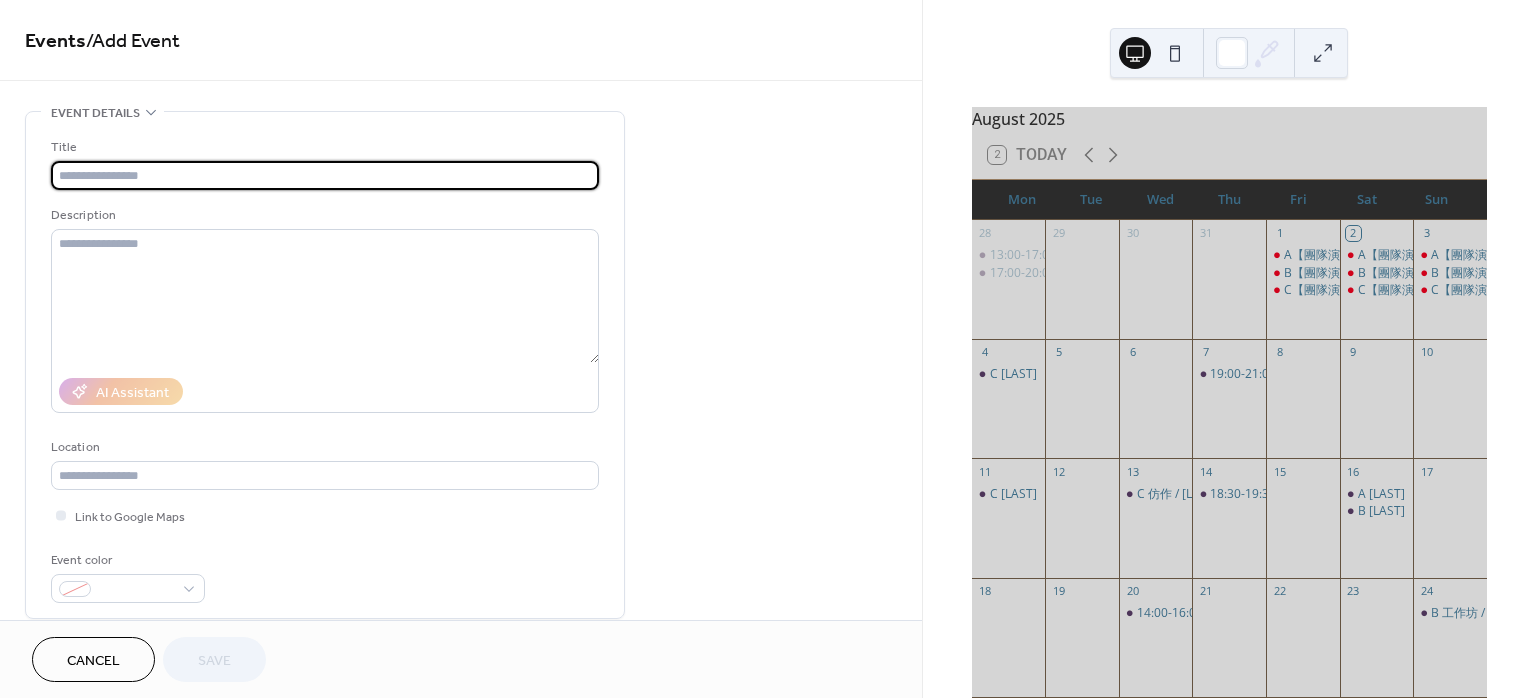 click at bounding box center [325, 175] 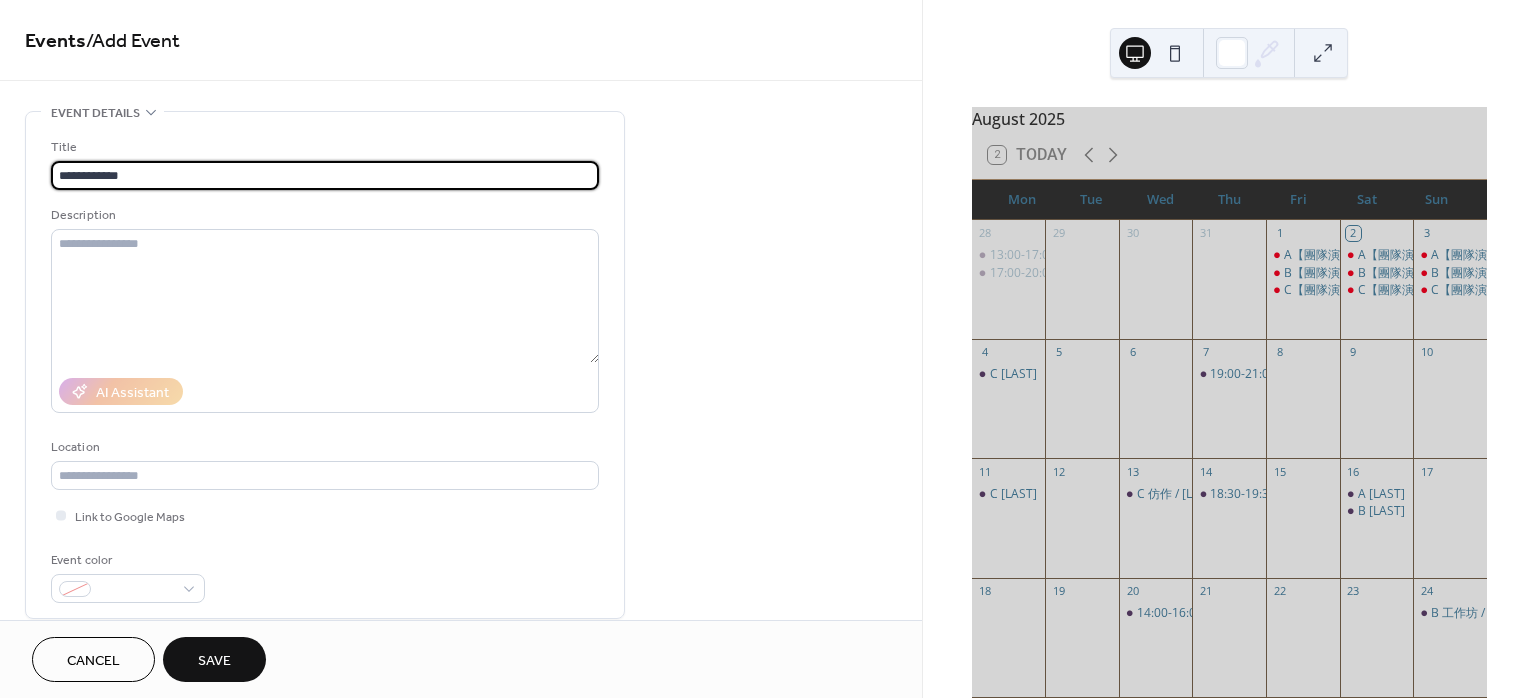 type on "**********" 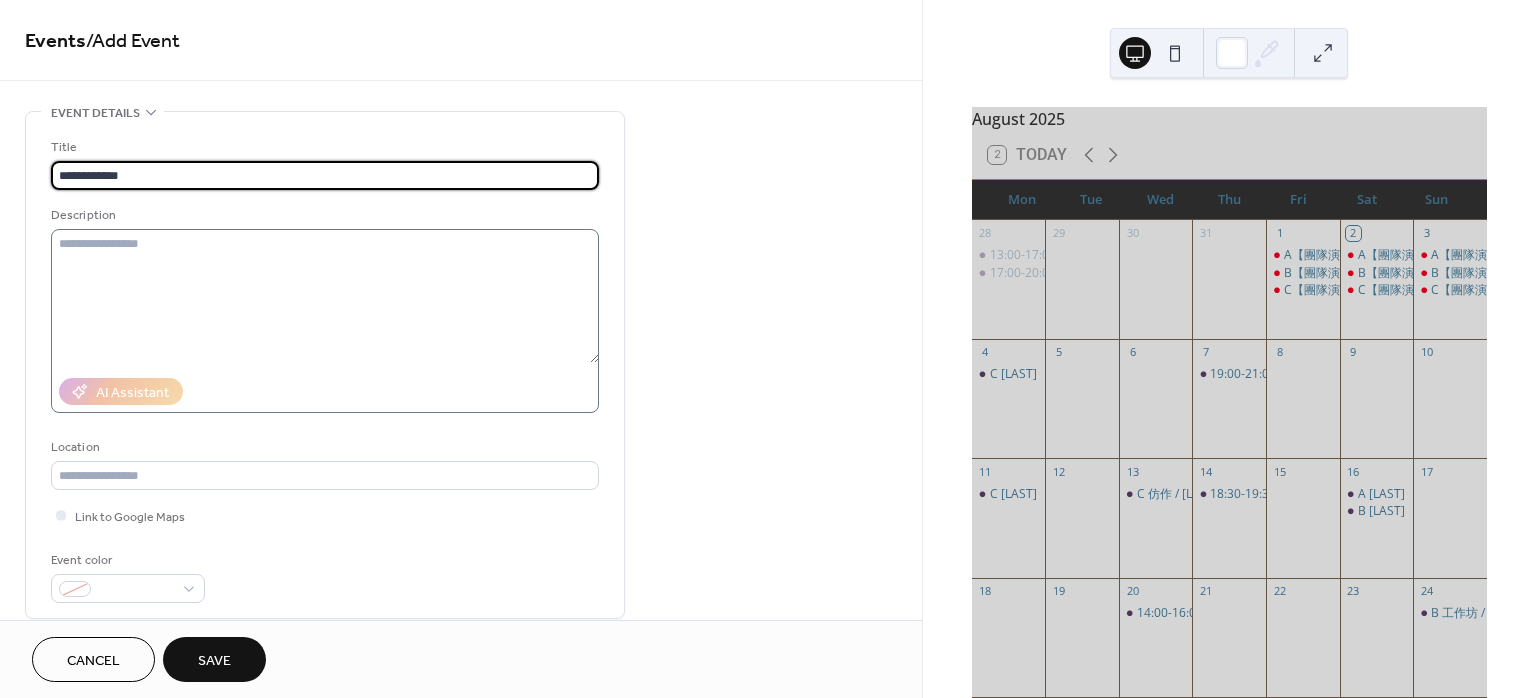 scroll, scrollTop: 266, scrollLeft: 0, axis: vertical 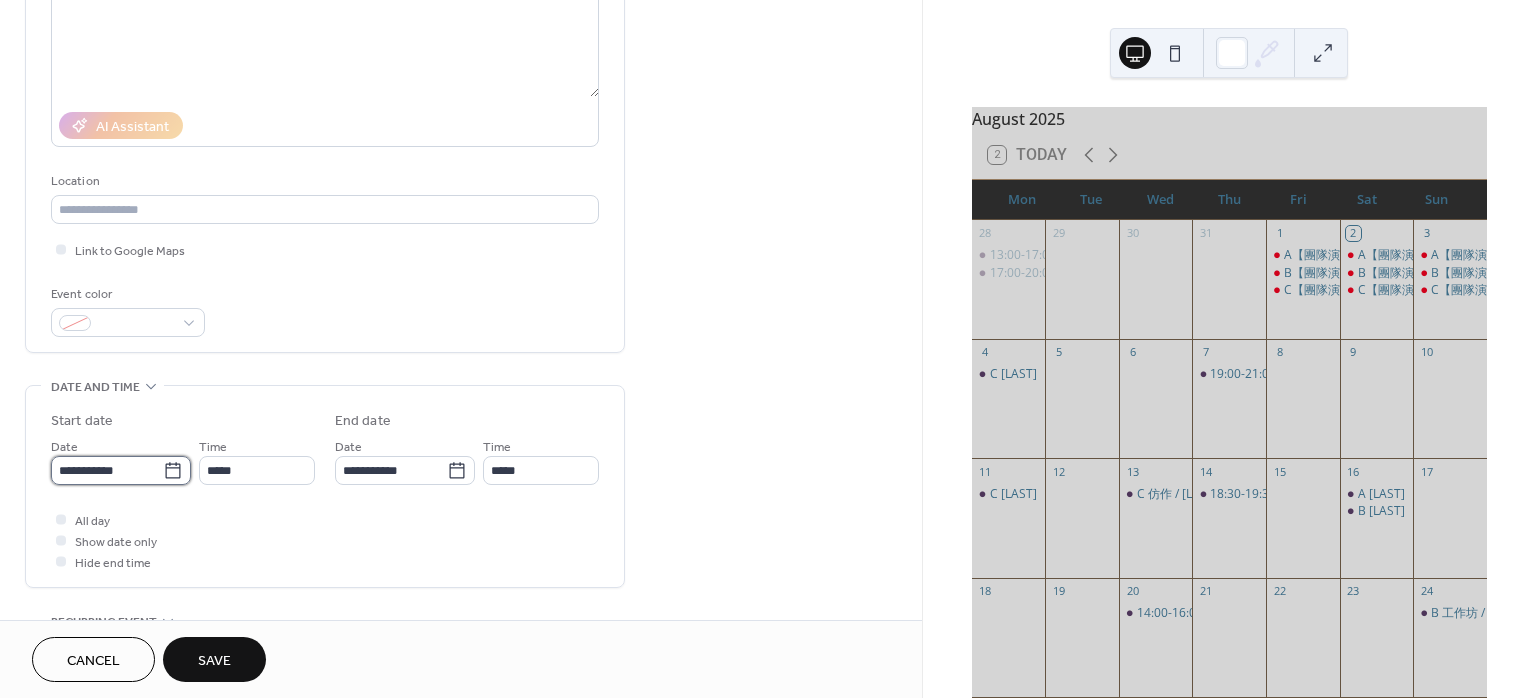 click on "**********" at bounding box center [107, 470] 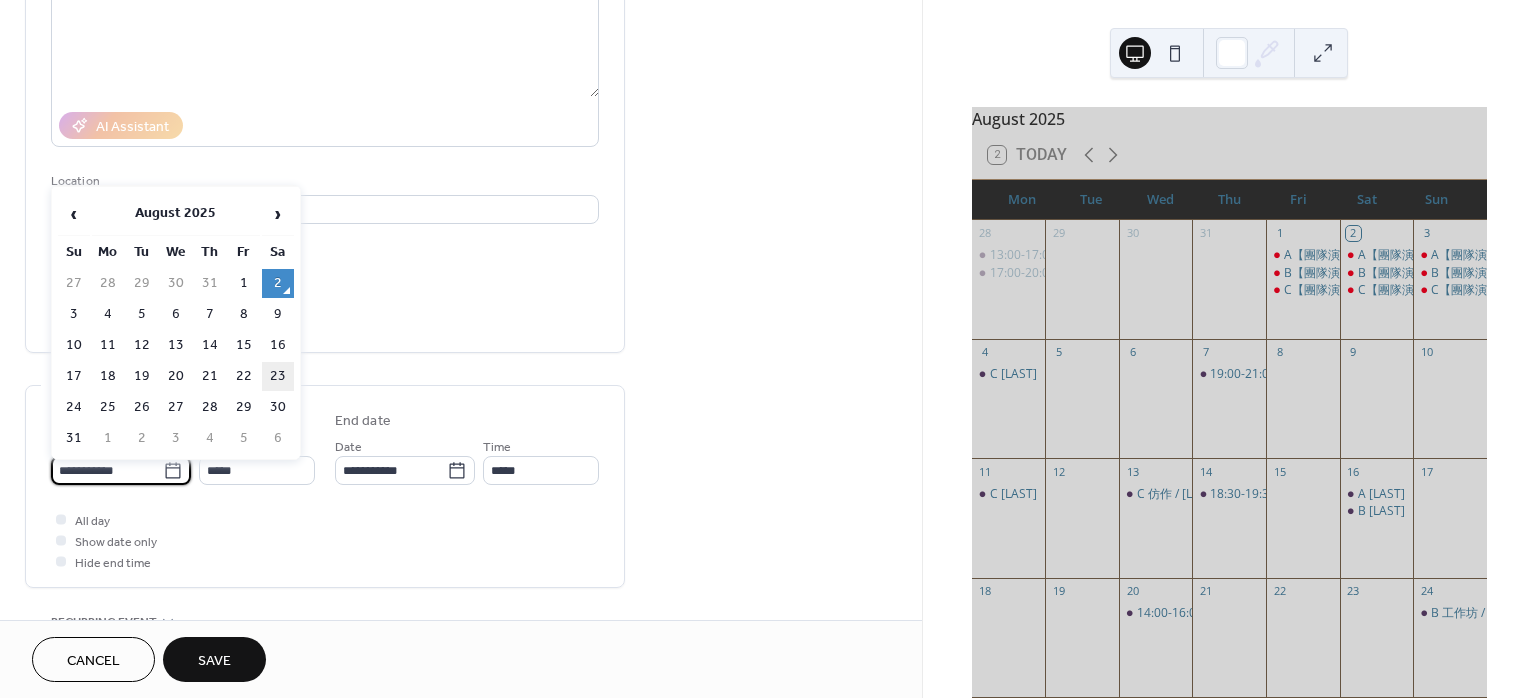 click on "23" at bounding box center (278, 376) 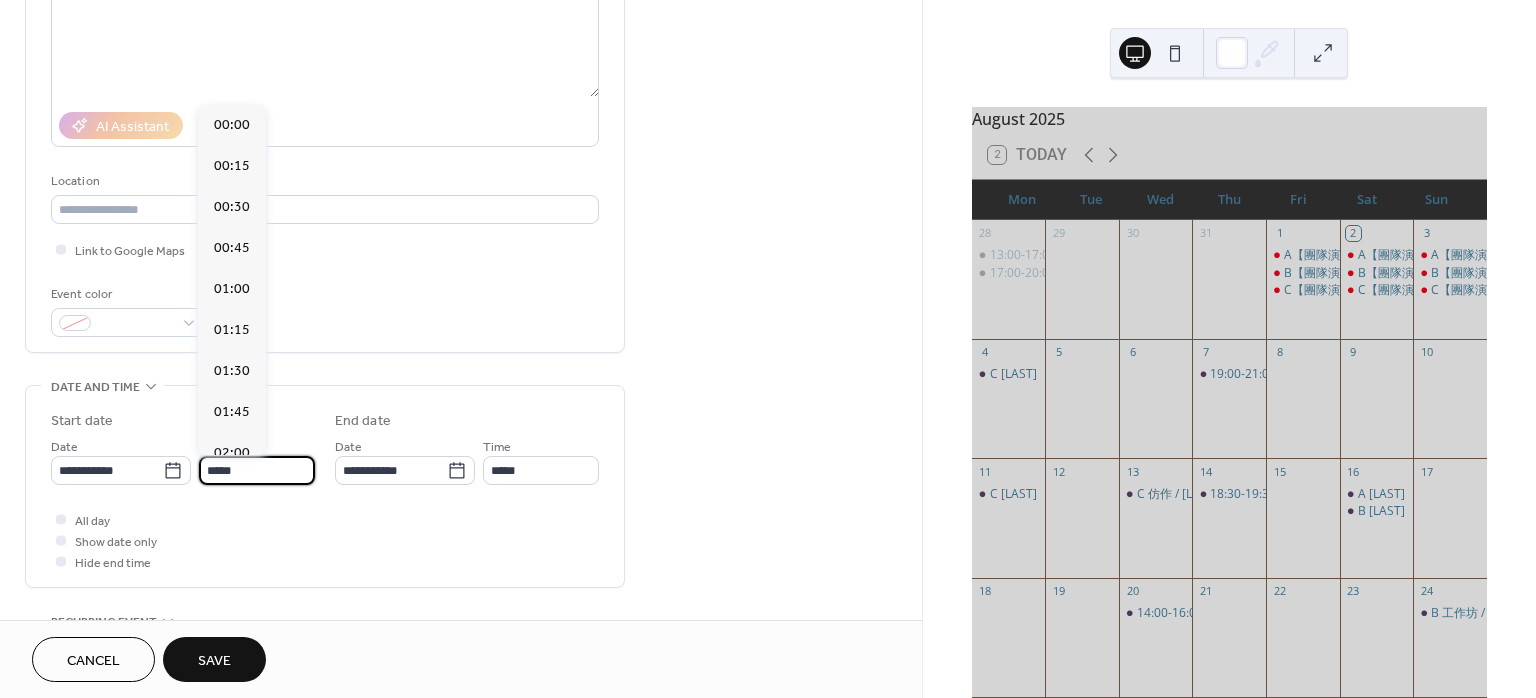 click on "*****" at bounding box center [257, 470] 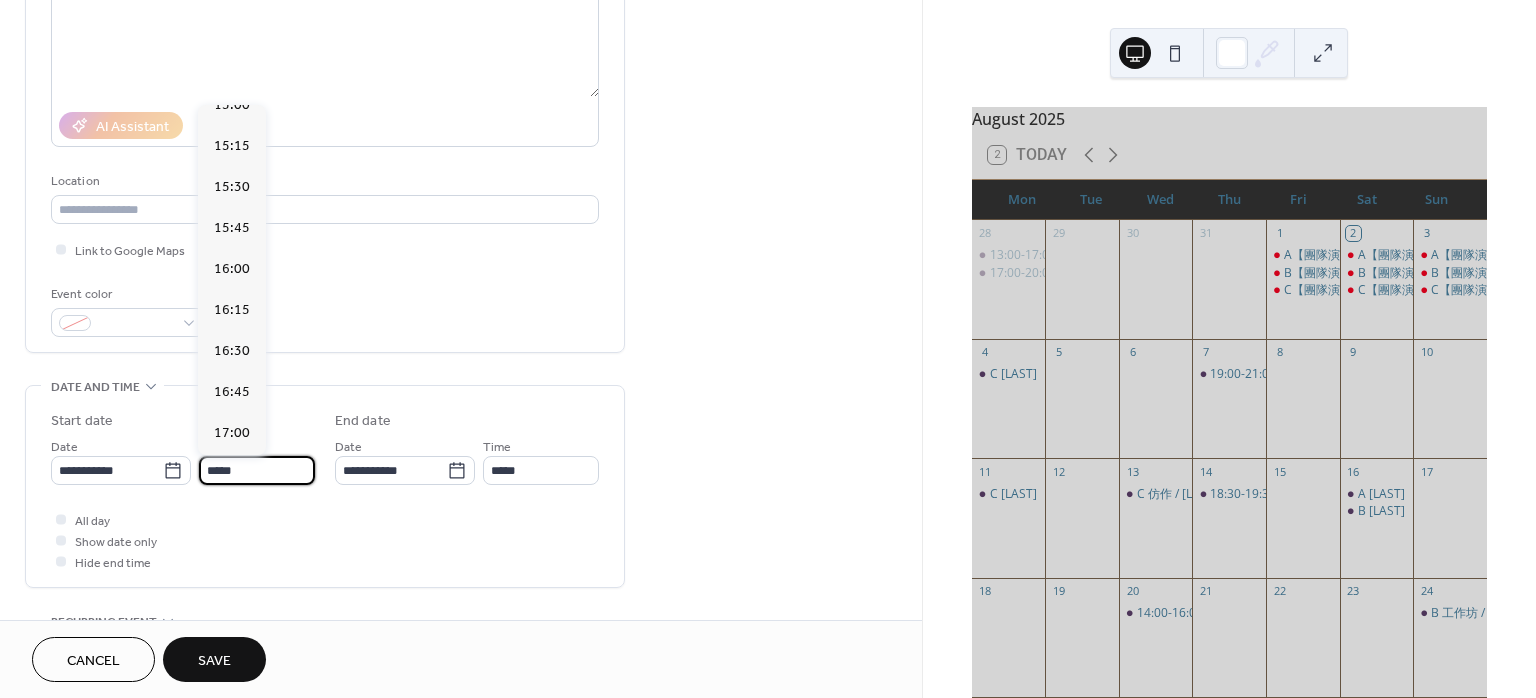 scroll, scrollTop: 2746, scrollLeft: 0, axis: vertical 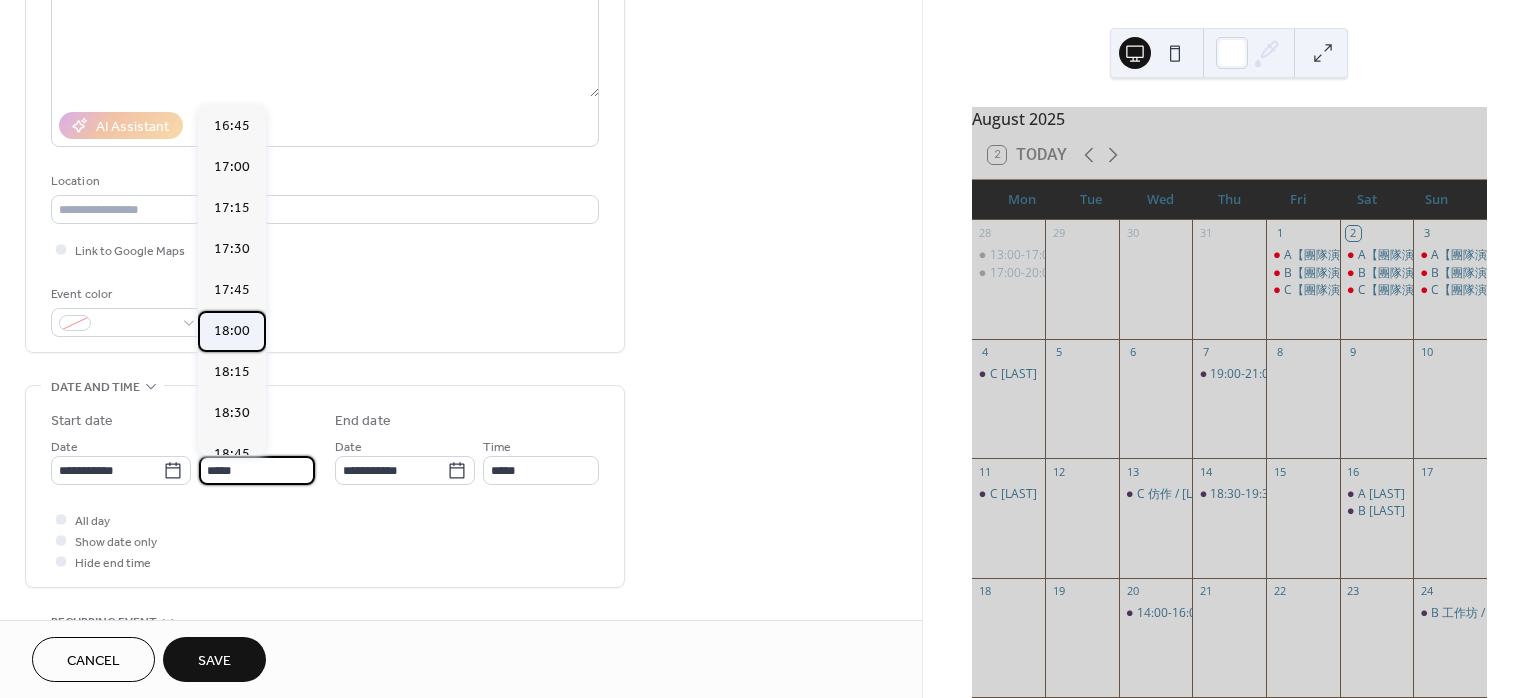 click on "18:00" at bounding box center (232, 330) 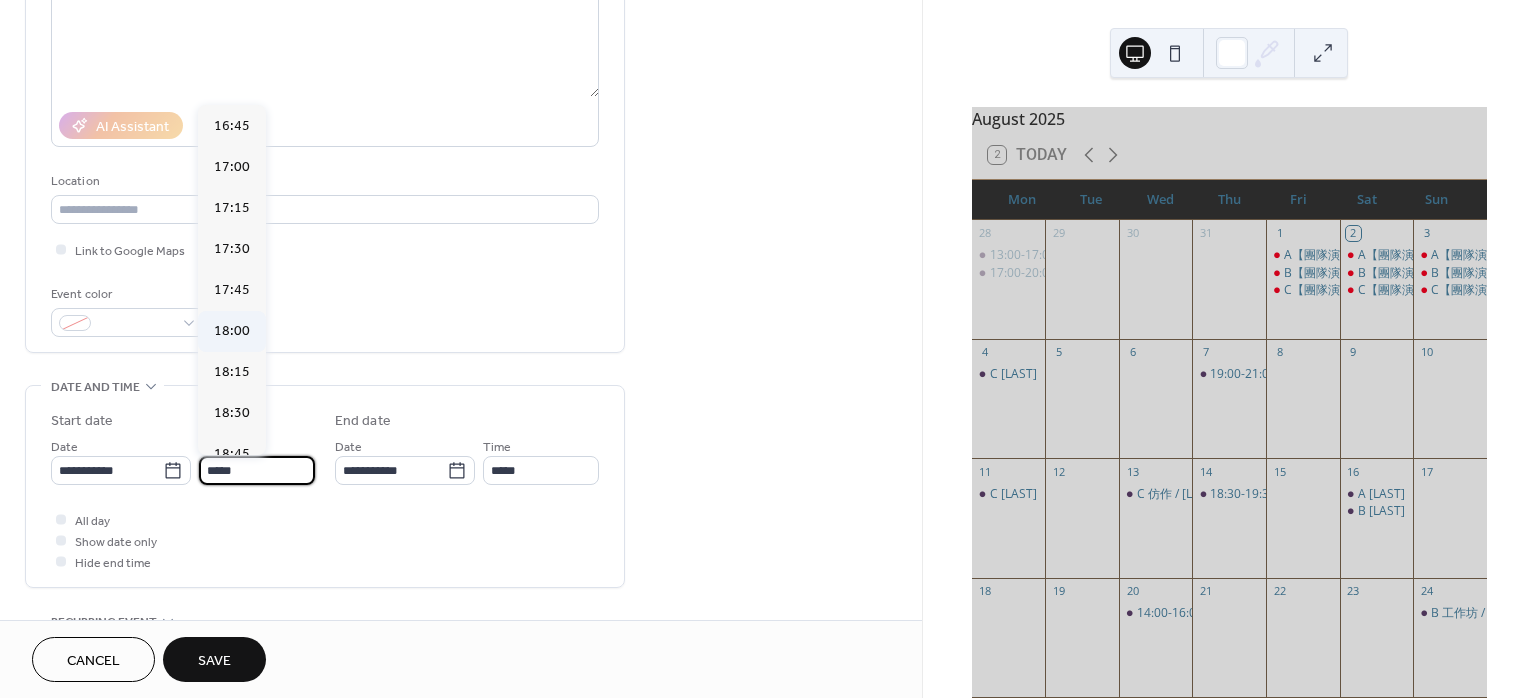 type on "*****" 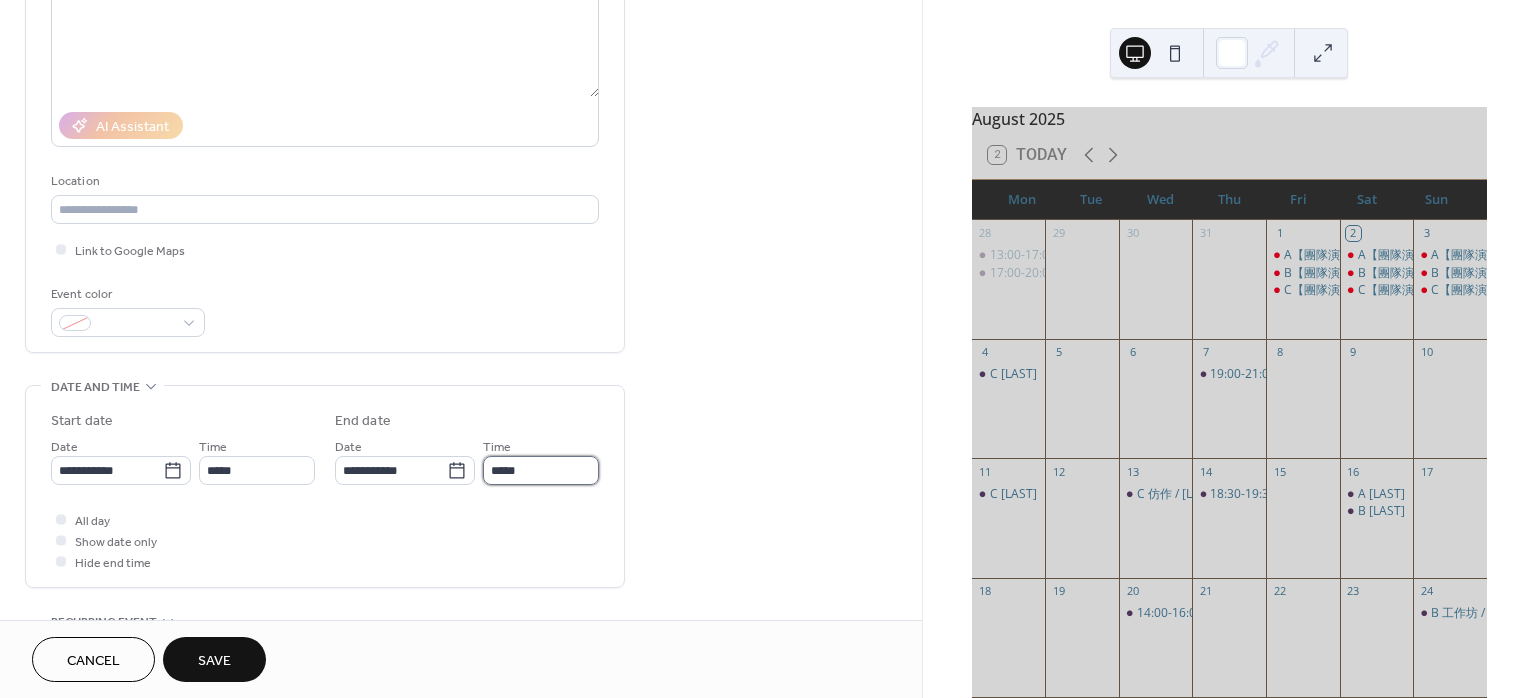 click on "*****" at bounding box center (541, 470) 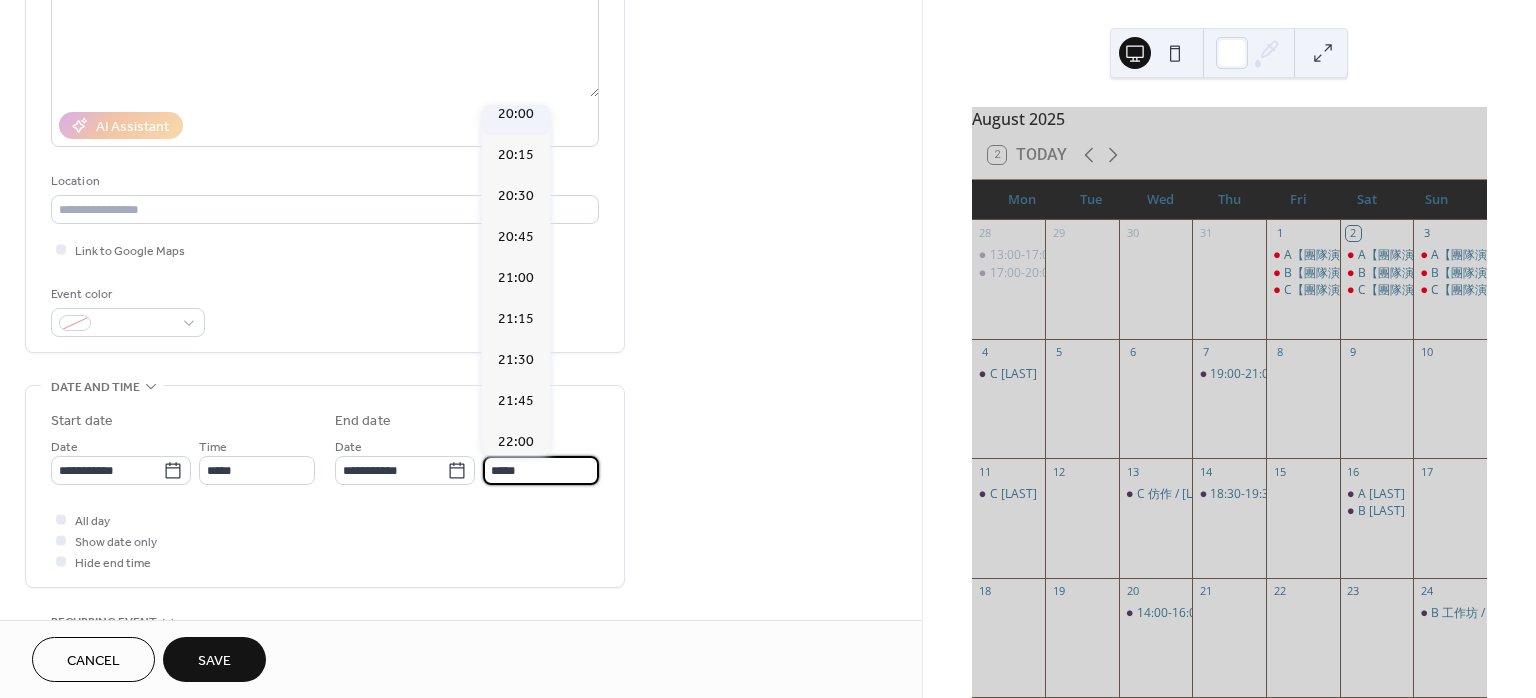 scroll, scrollTop: 533, scrollLeft: 0, axis: vertical 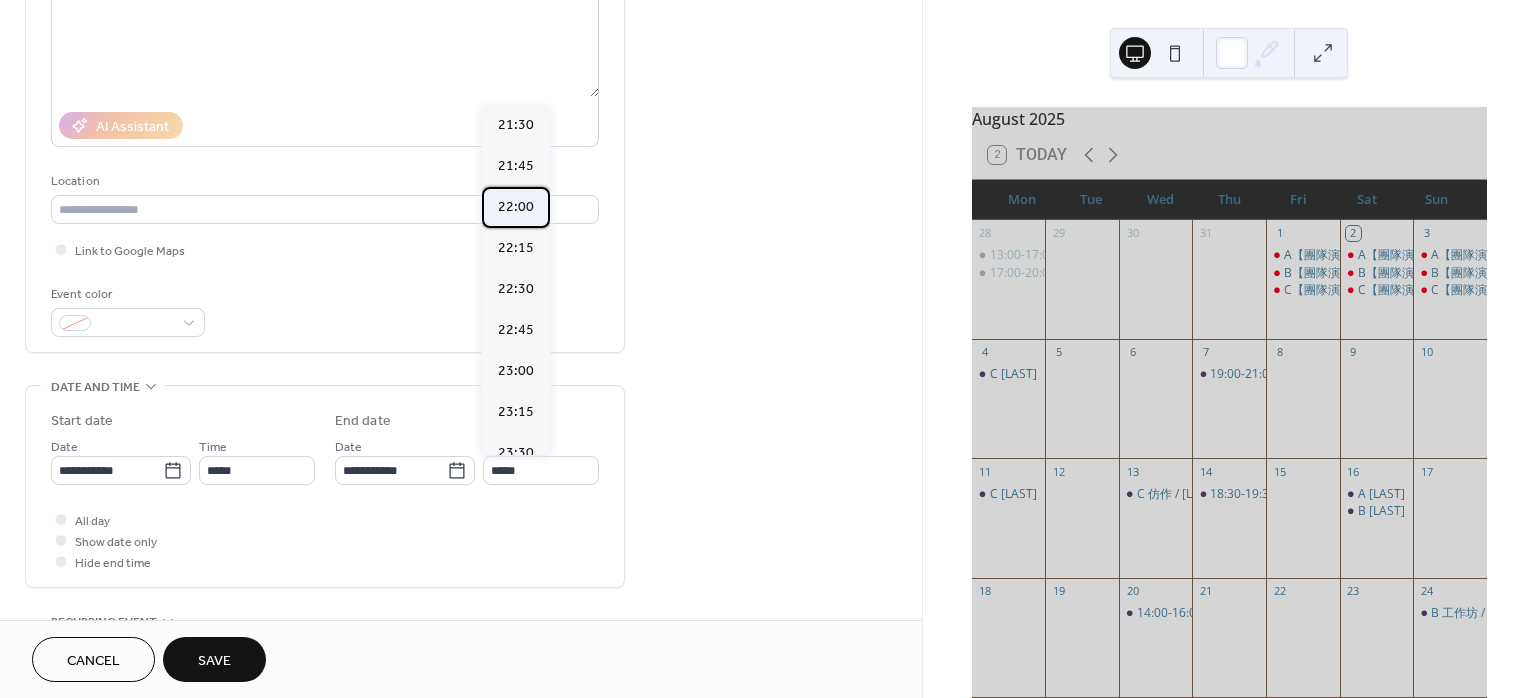 click on "22:00" at bounding box center [516, 206] 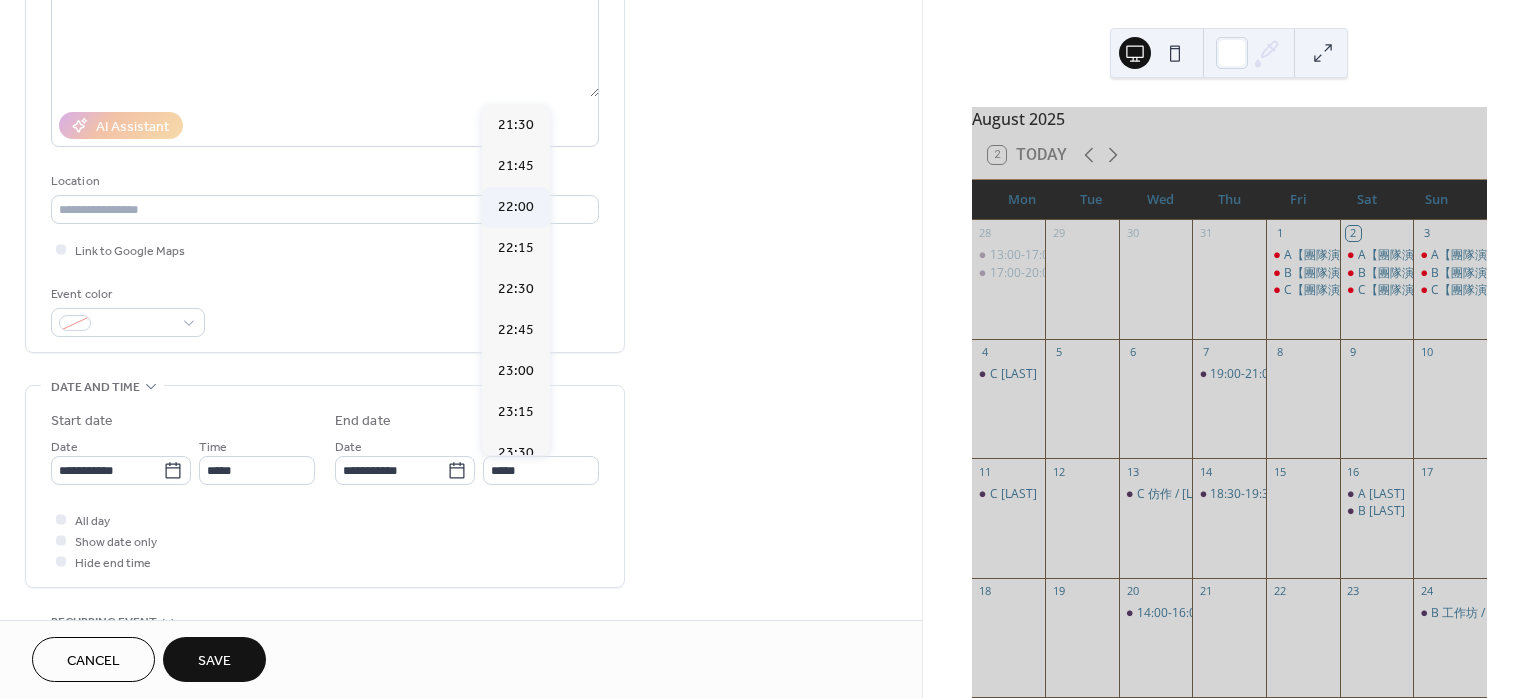 type on "*****" 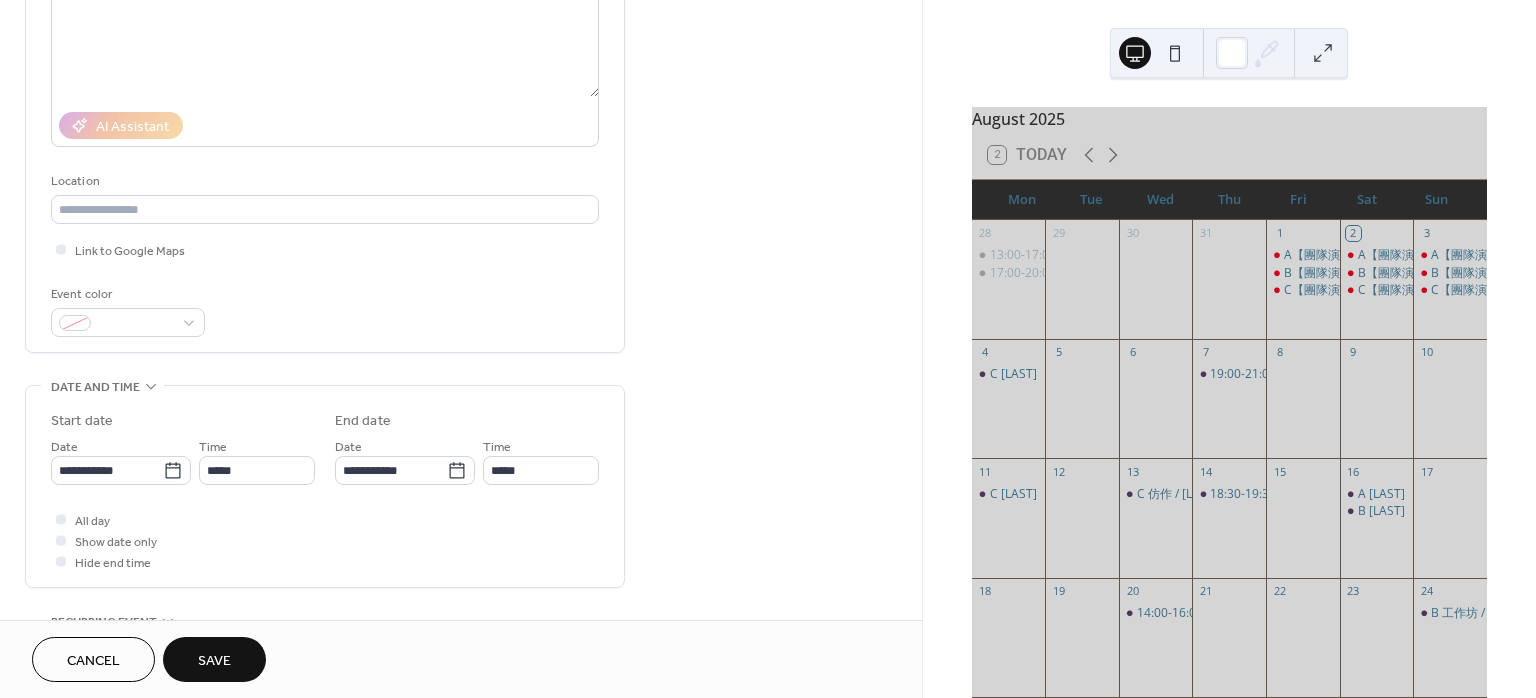 click on "Save" at bounding box center [214, 661] 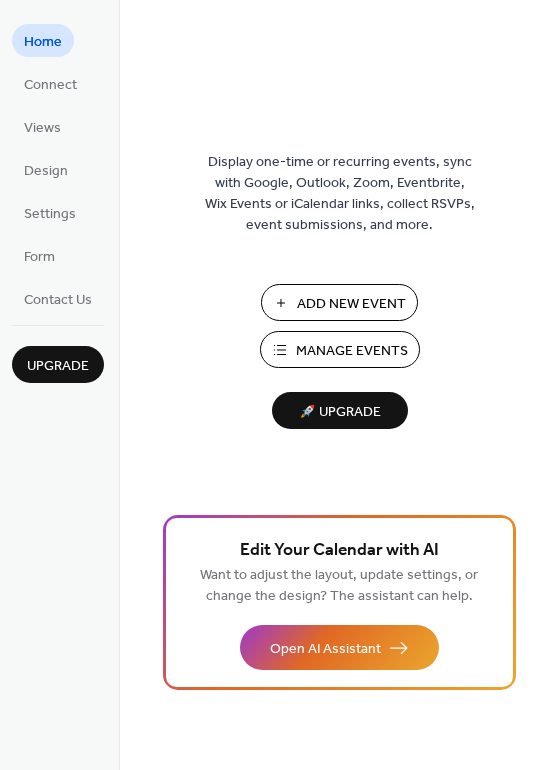 scroll, scrollTop: 0, scrollLeft: 0, axis: both 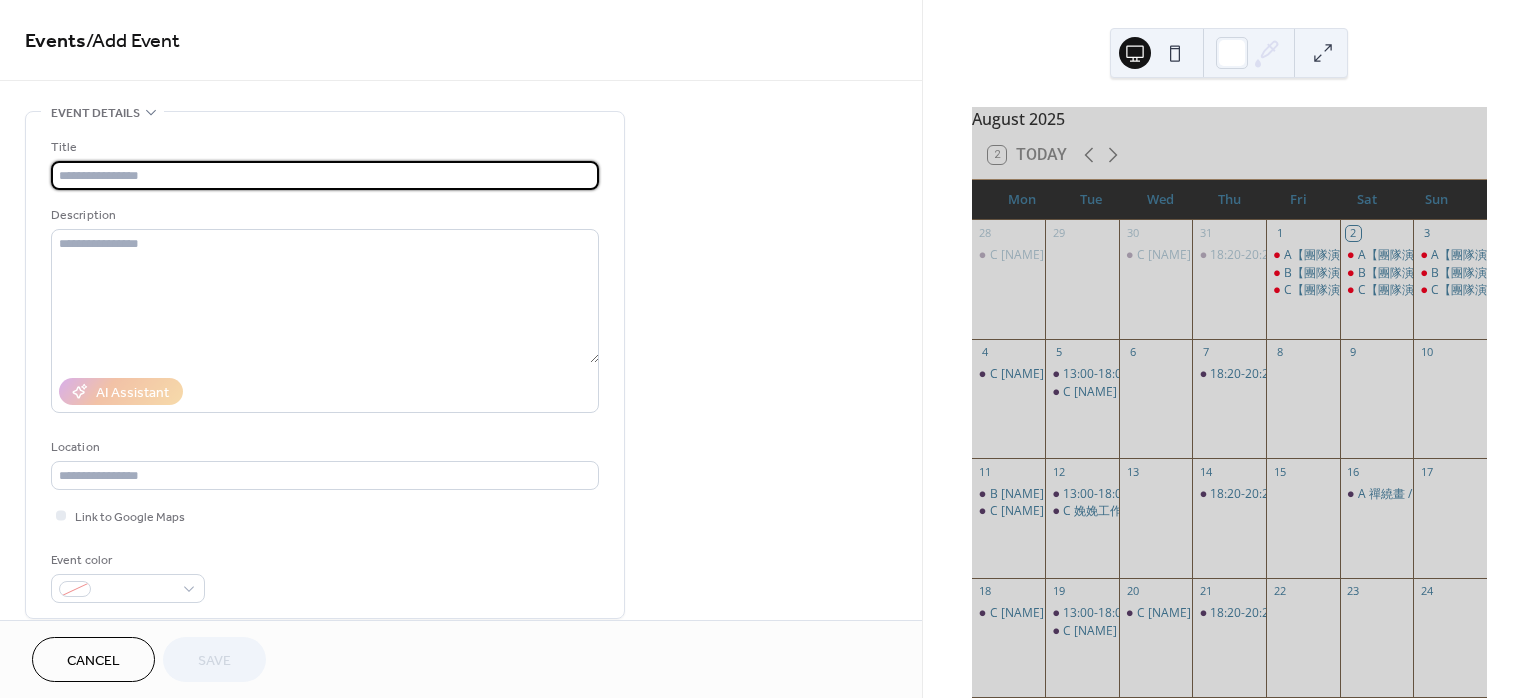 click at bounding box center (325, 175) 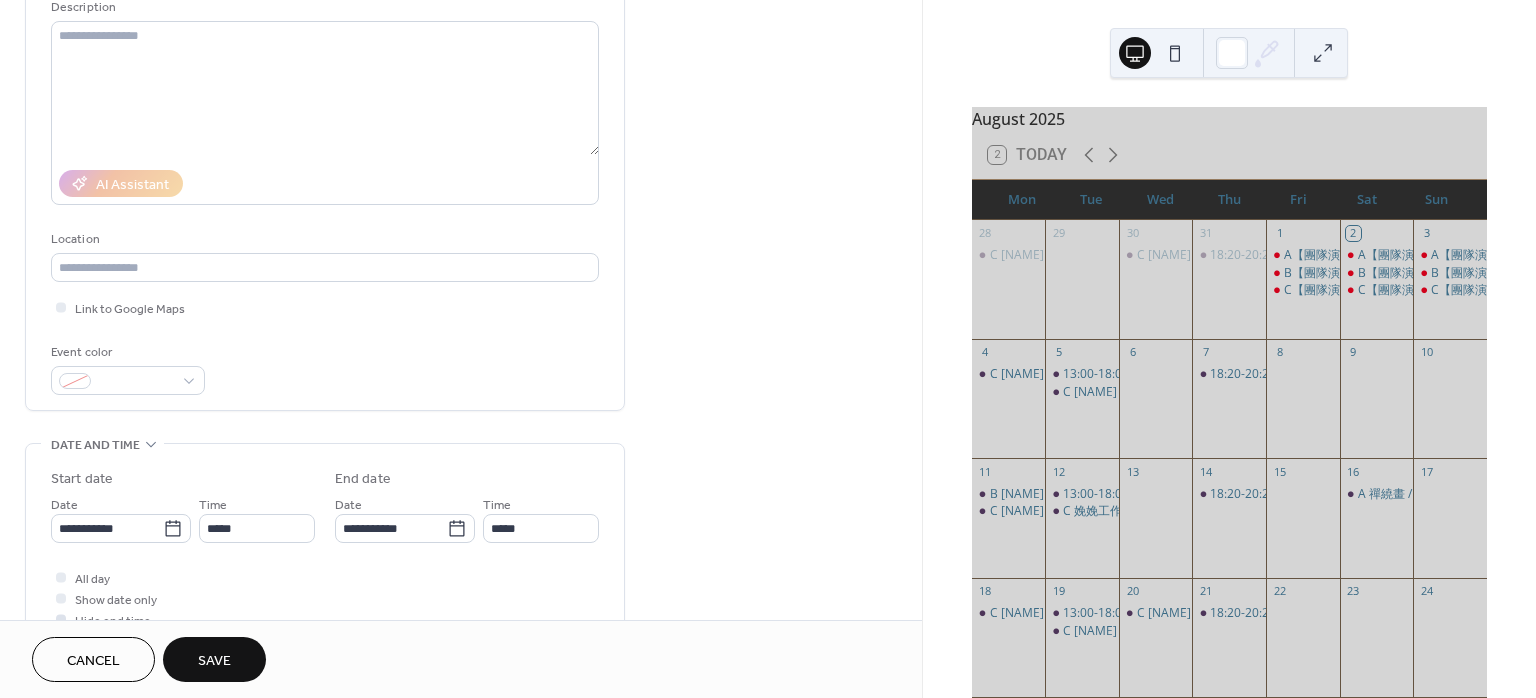 scroll, scrollTop: 266, scrollLeft: 0, axis: vertical 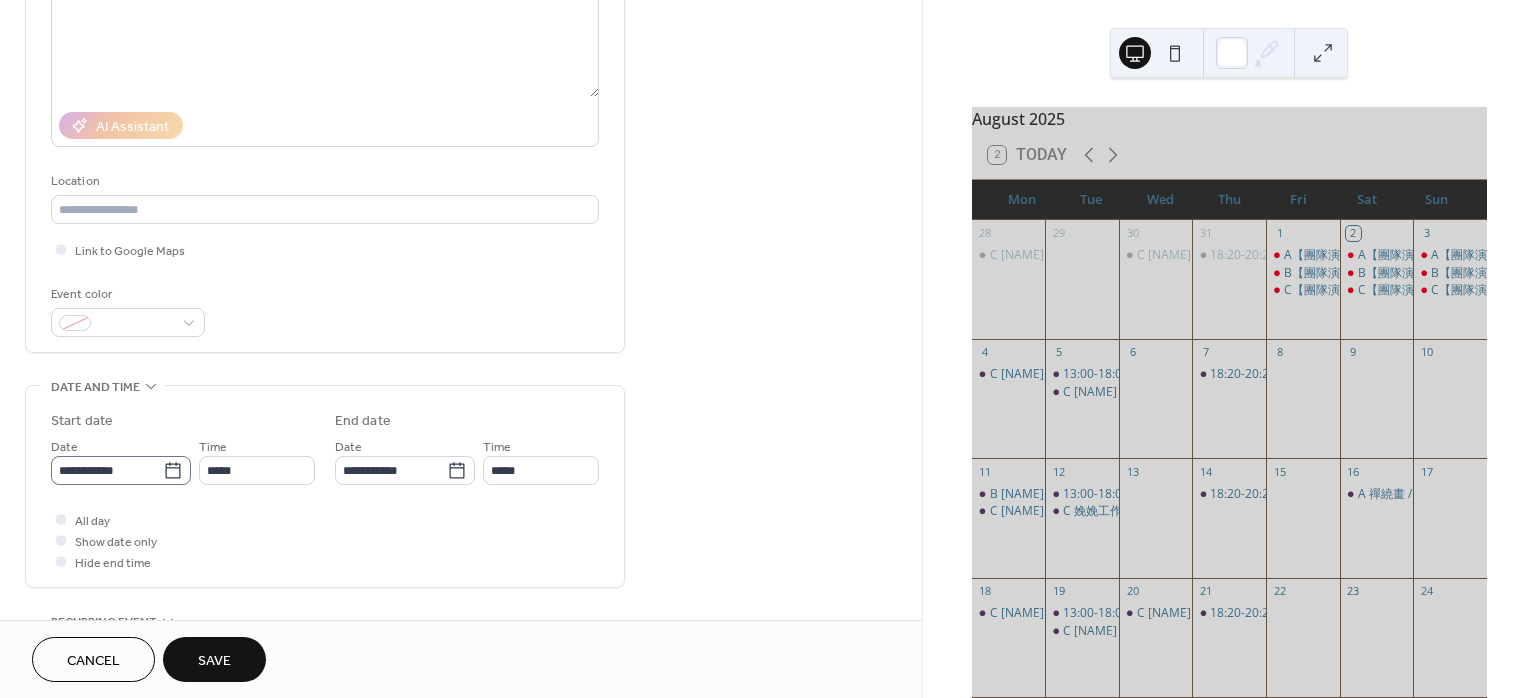 type on "**********" 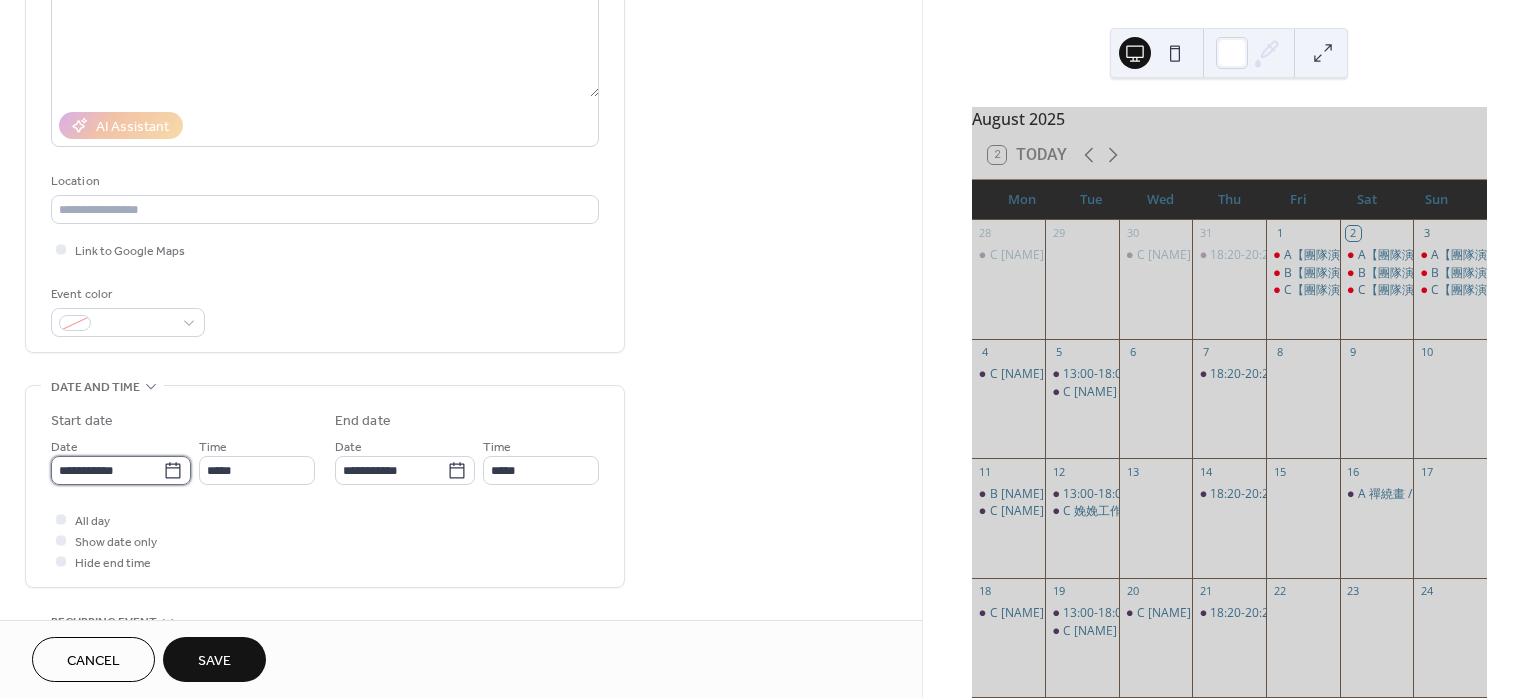 click on "**********" at bounding box center [107, 470] 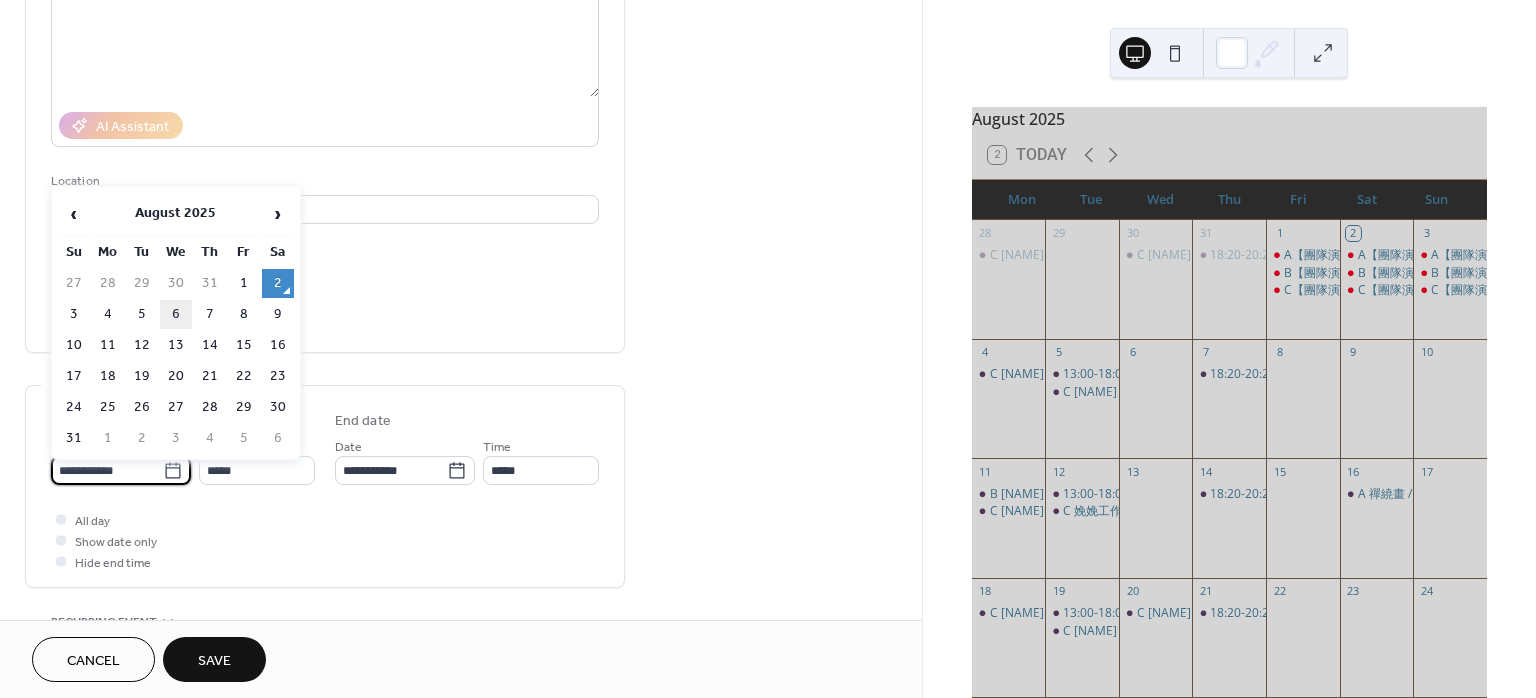 click on "6" at bounding box center (176, 314) 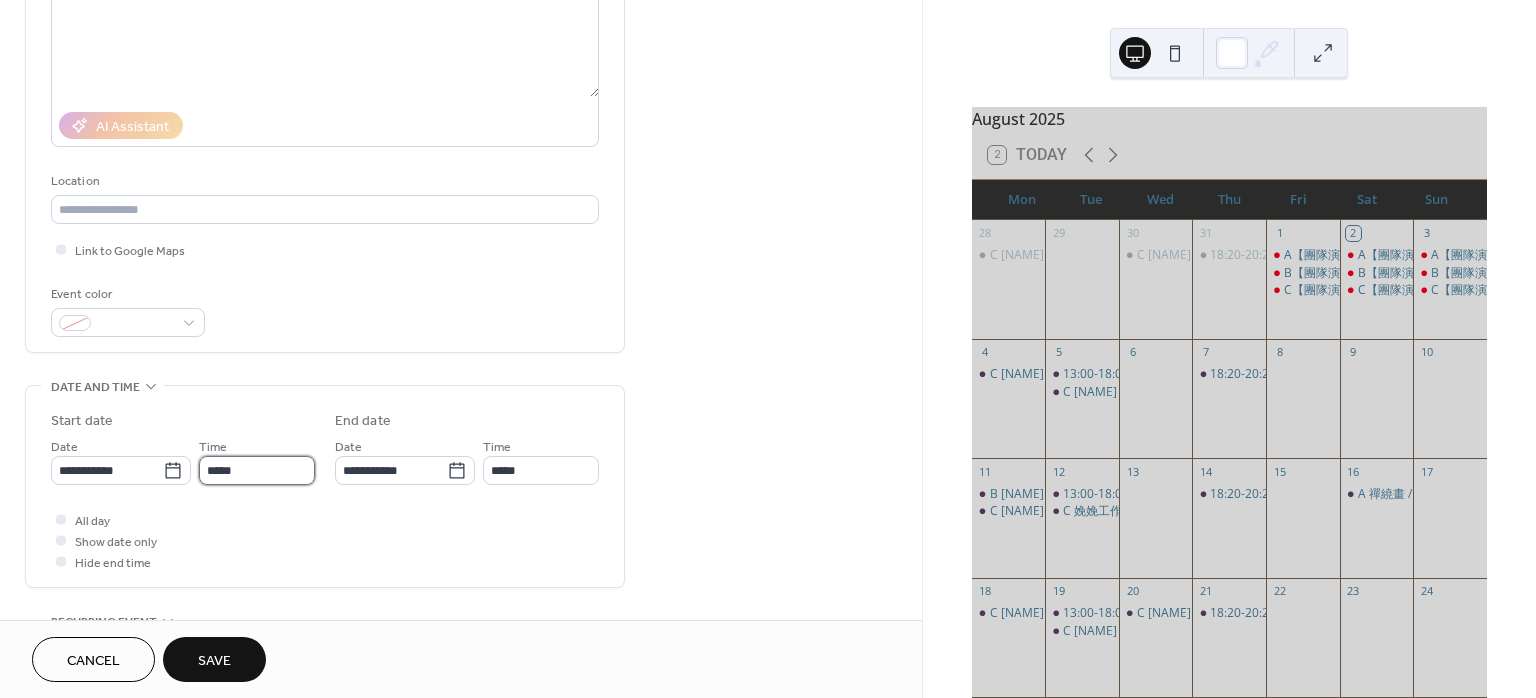 click on "*****" at bounding box center [257, 470] 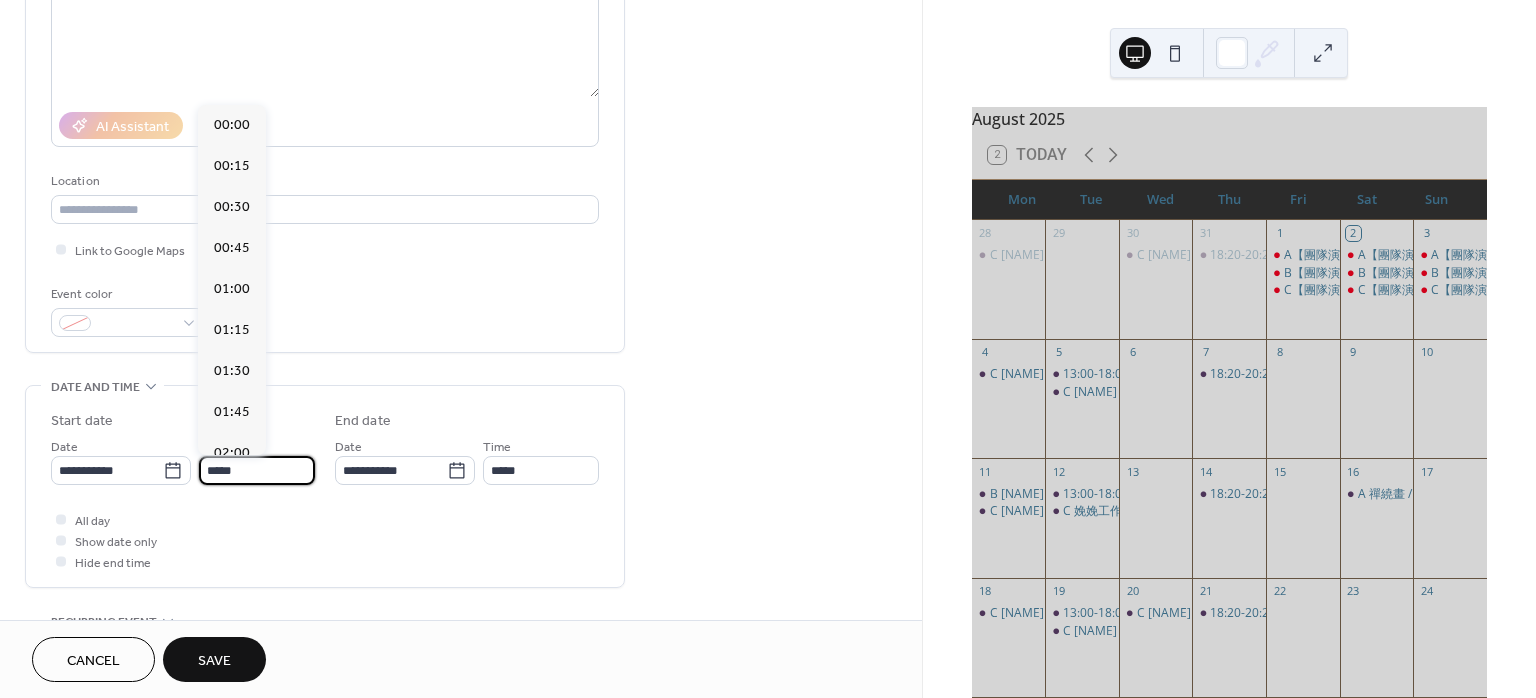 scroll, scrollTop: 1946, scrollLeft: 0, axis: vertical 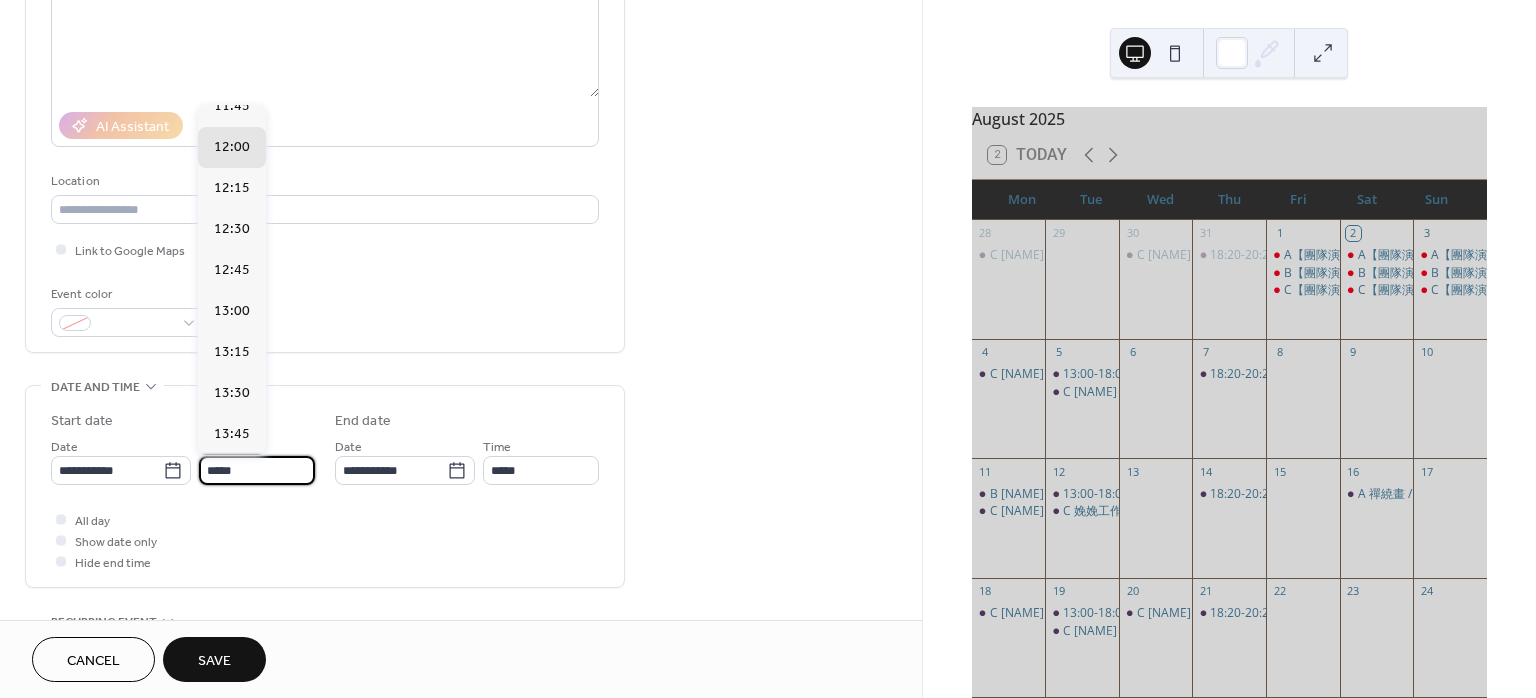 click on "14:00" at bounding box center (232, 474) 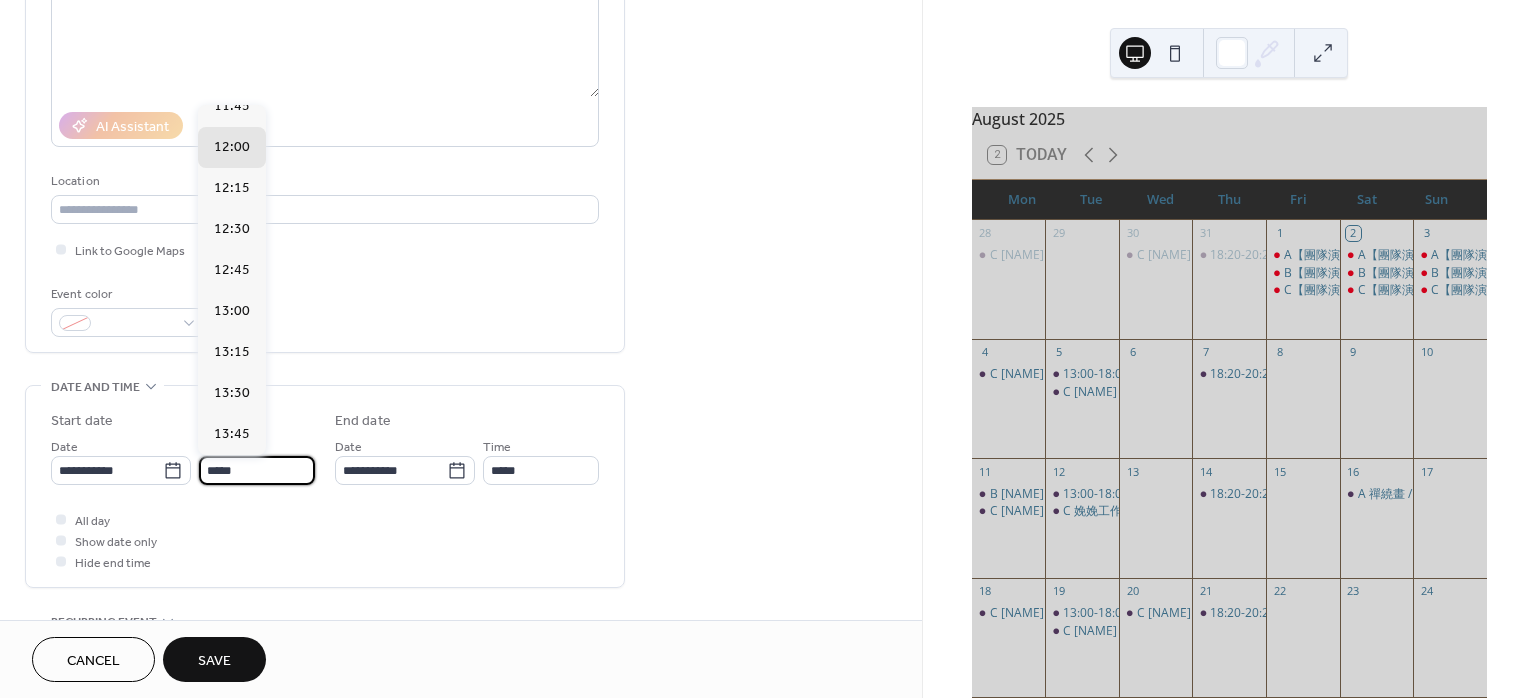 type on "*****" 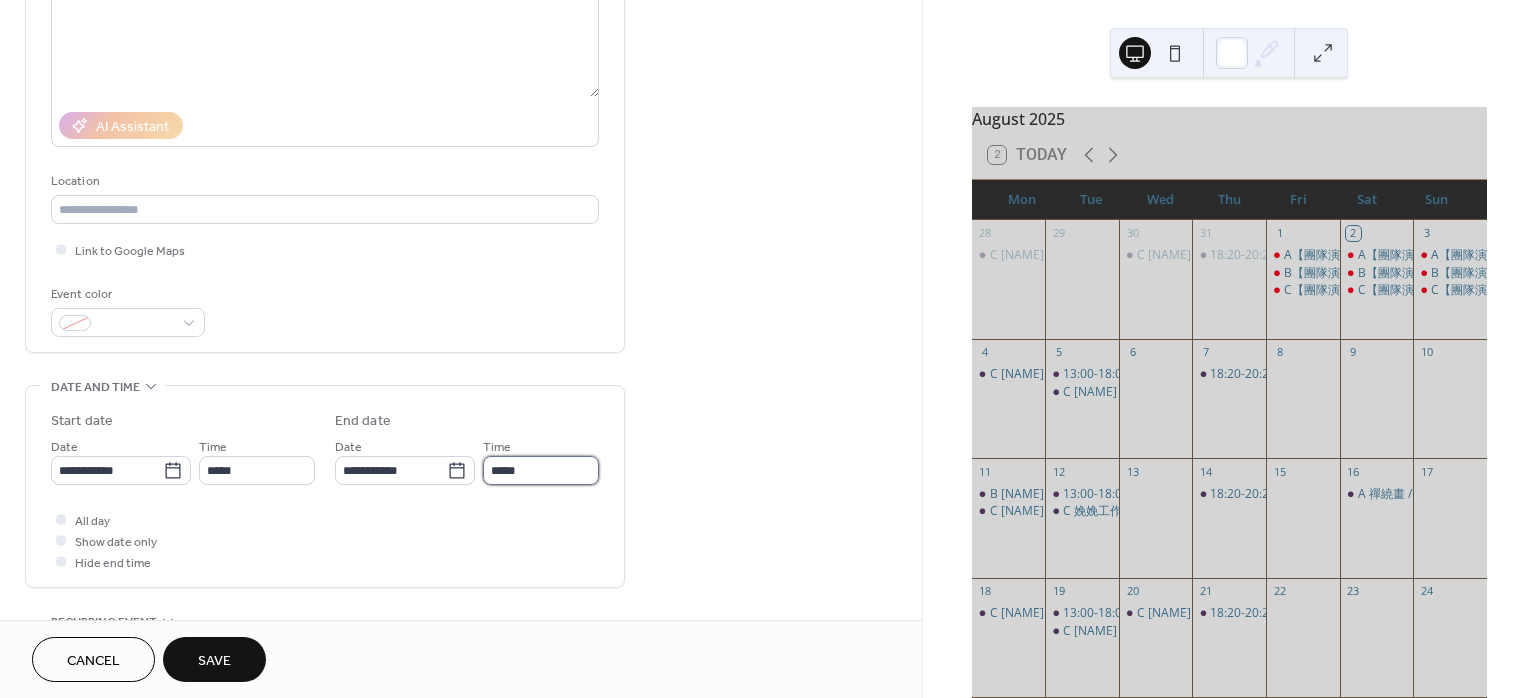 click on "*****" at bounding box center (541, 470) 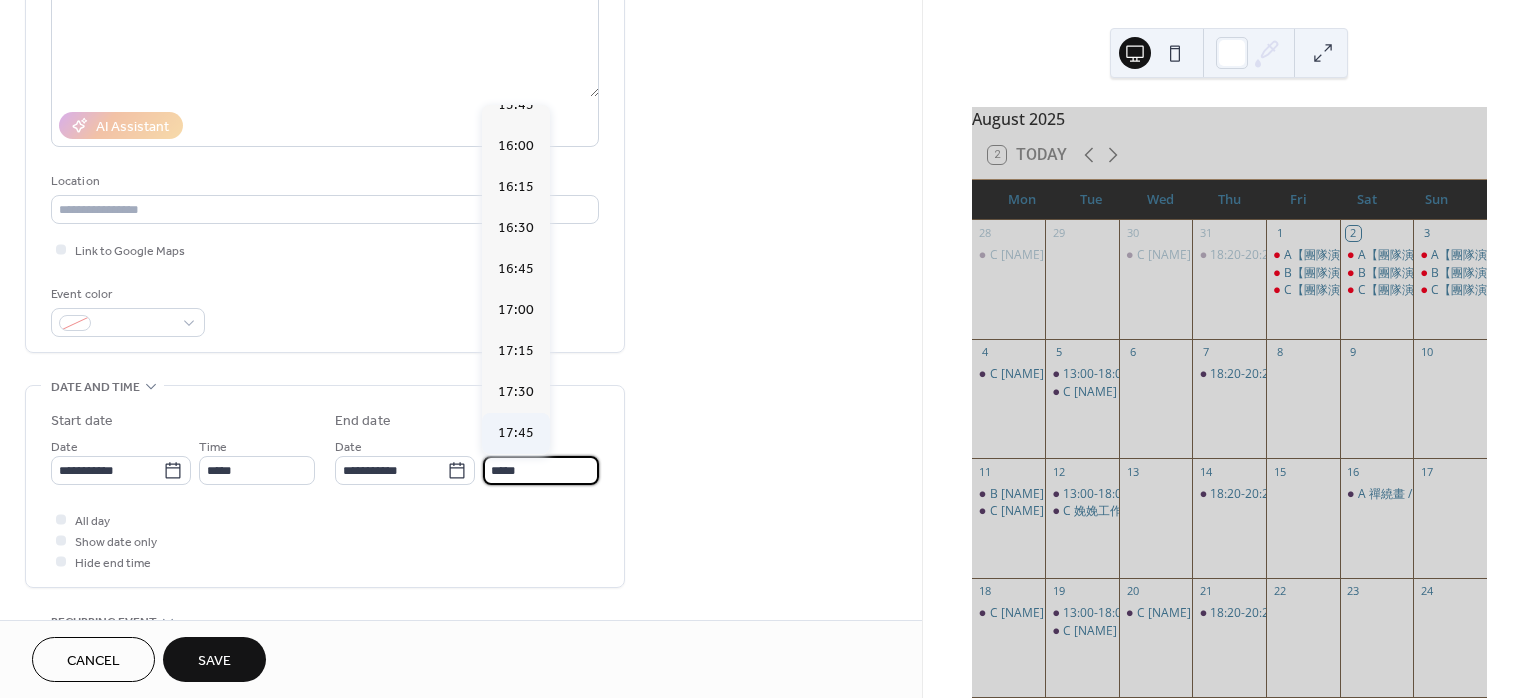 scroll, scrollTop: 533, scrollLeft: 0, axis: vertical 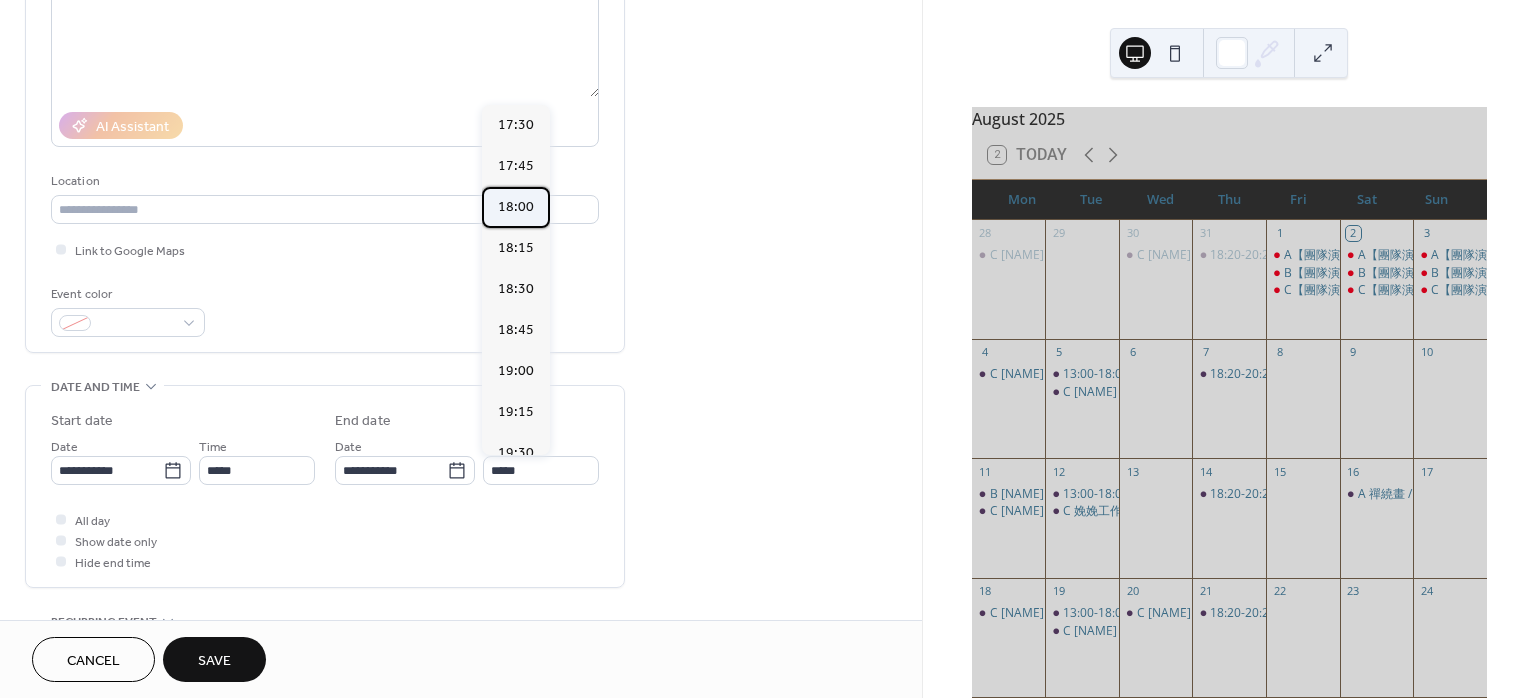 click on "18:00" at bounding box center (516, 206) 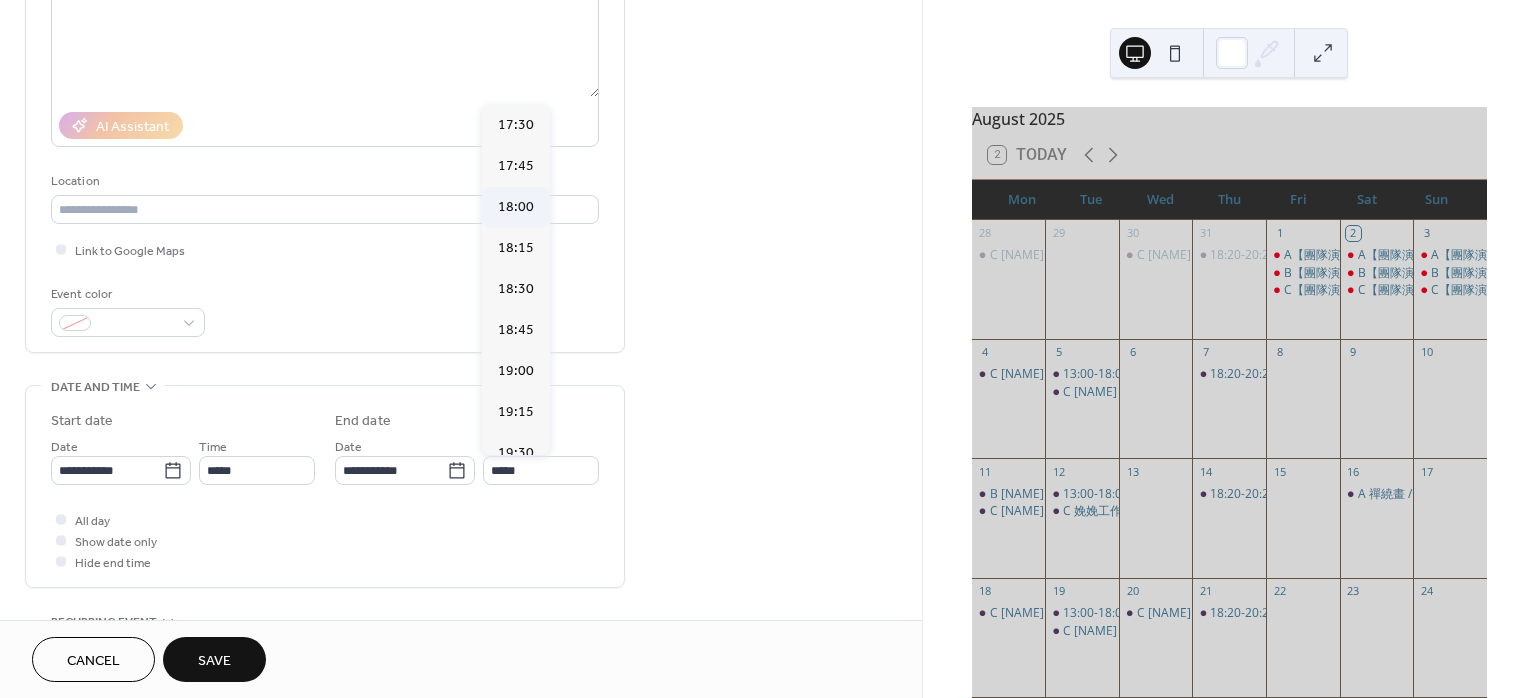 type on "*****" 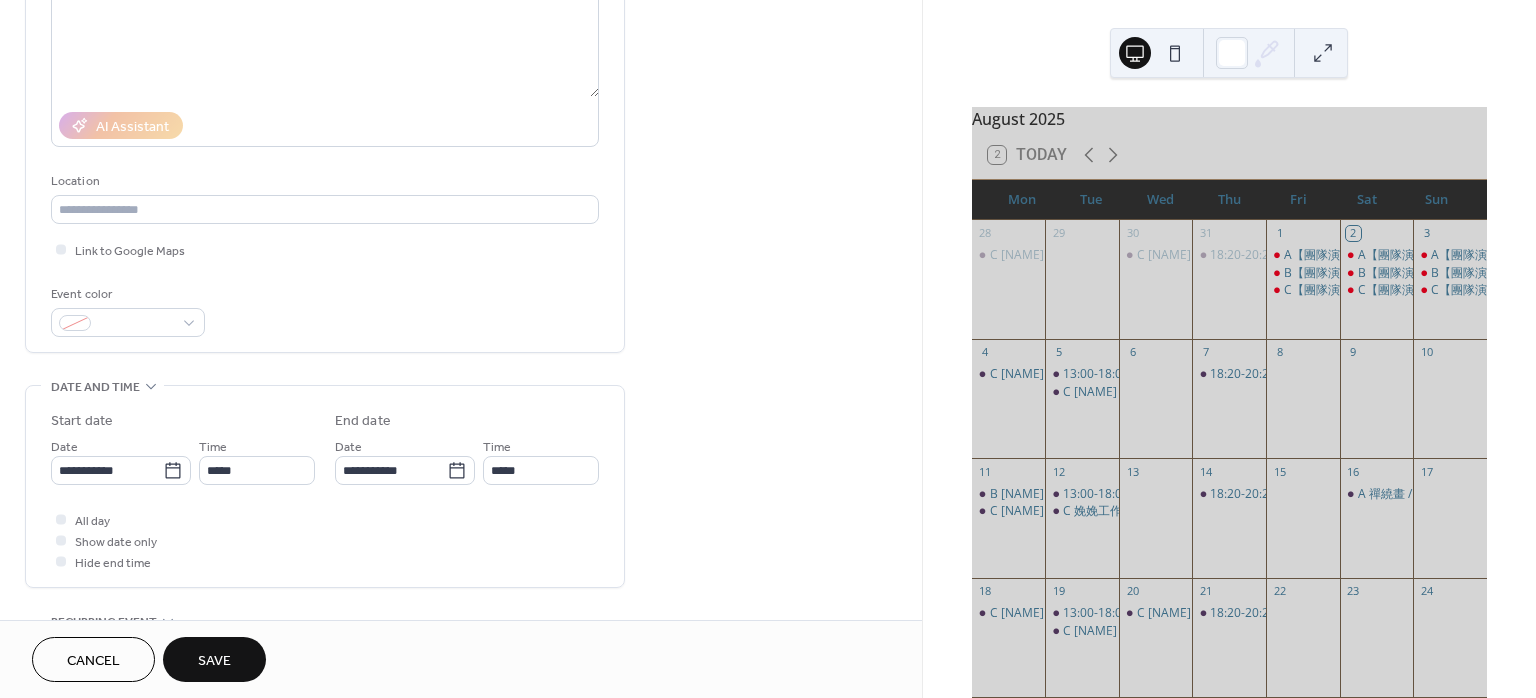 click on "Save" at bounding box center [214, 661] 